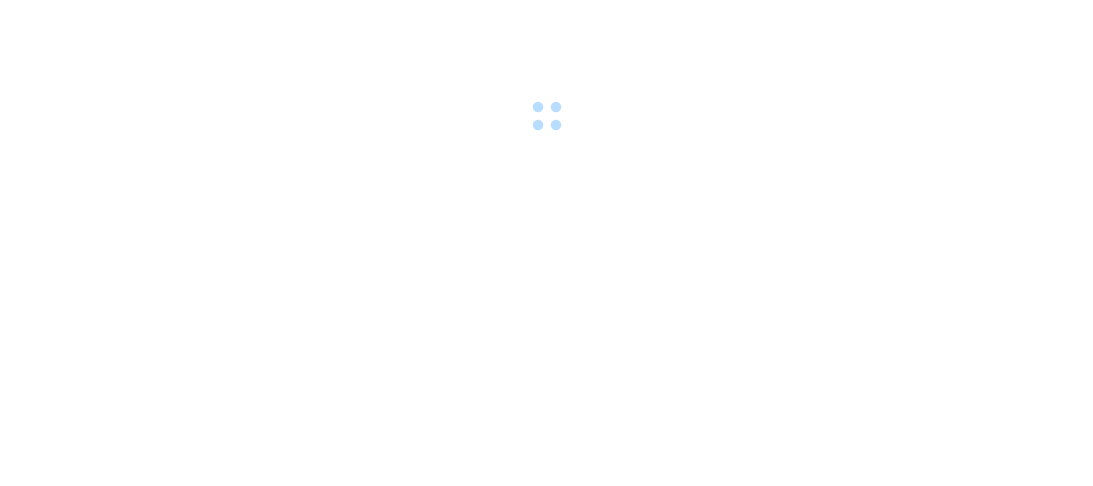scroll, scrollTop: 0, scrollLeft: 0, axis: both 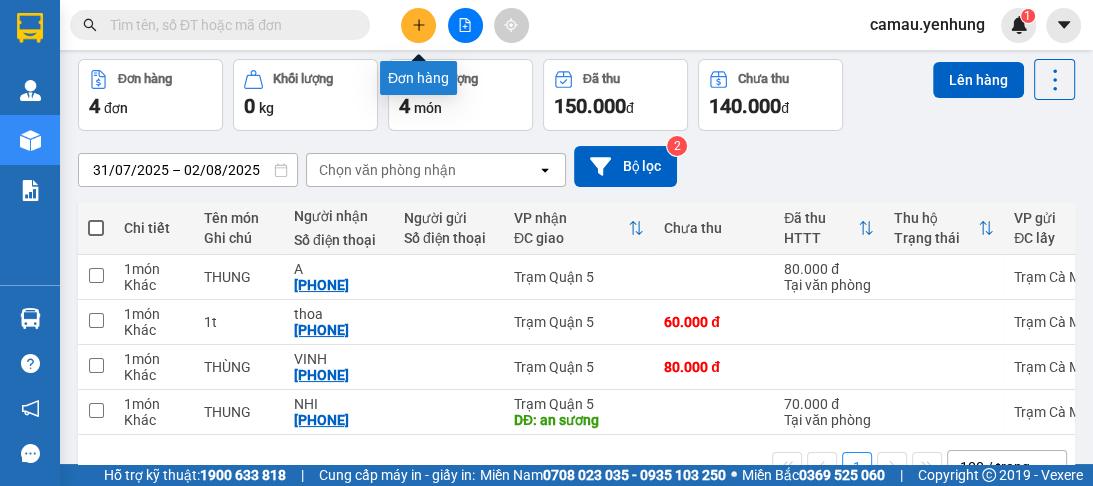 click at bounding box center (418, 25) 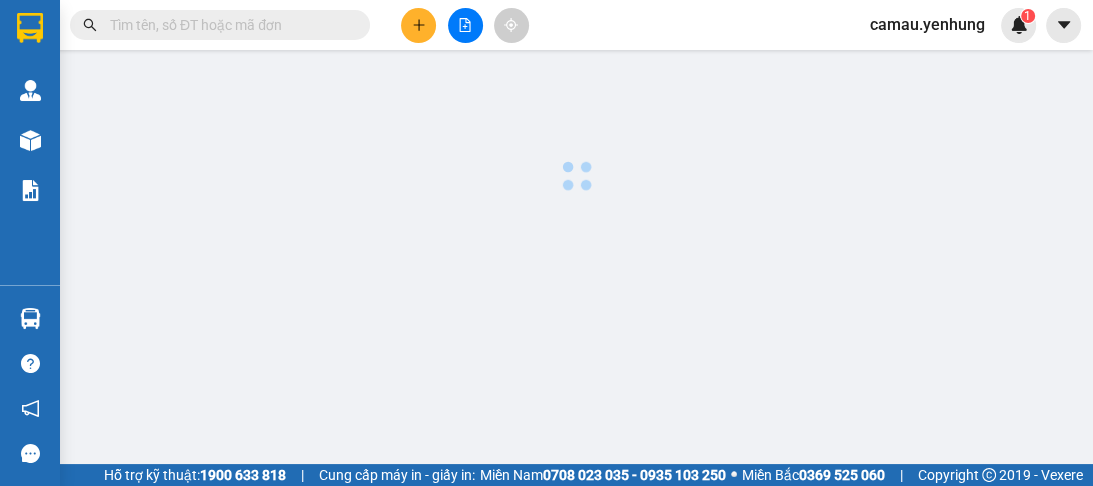 scroll, scrollTop: 0, scrollLeft: 0, axis: both 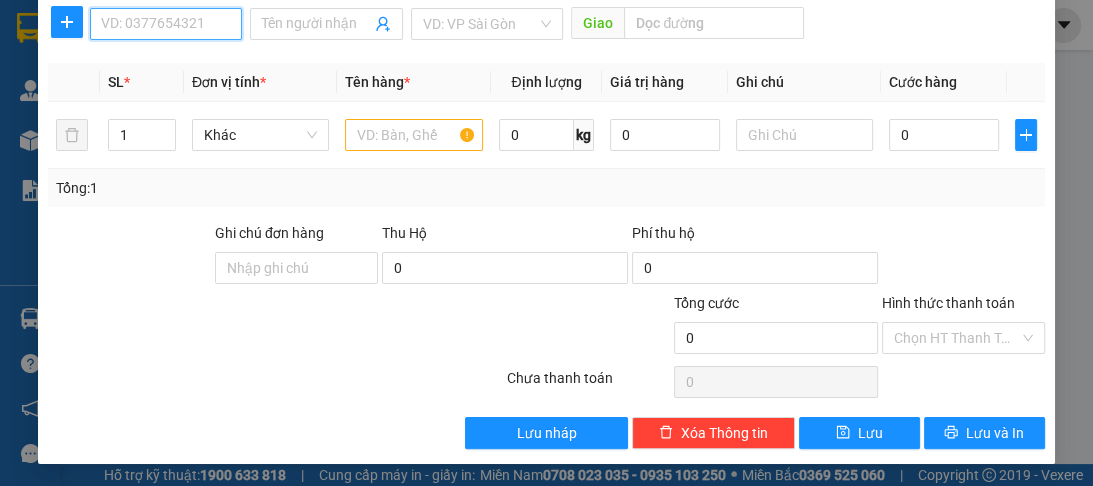 click on "SĐT Người Nhận  *" at bounding box center [166, 24] 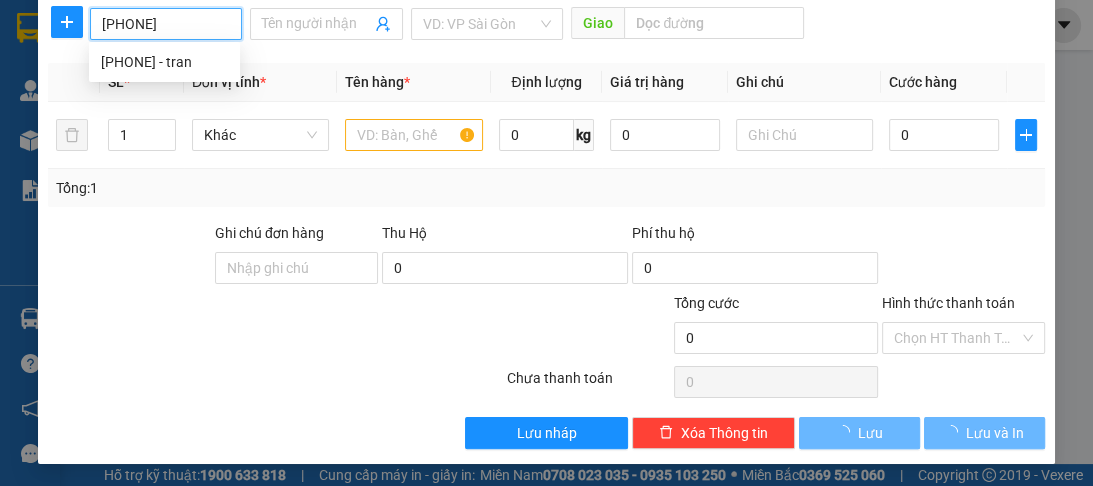 type on "[PHONE]" 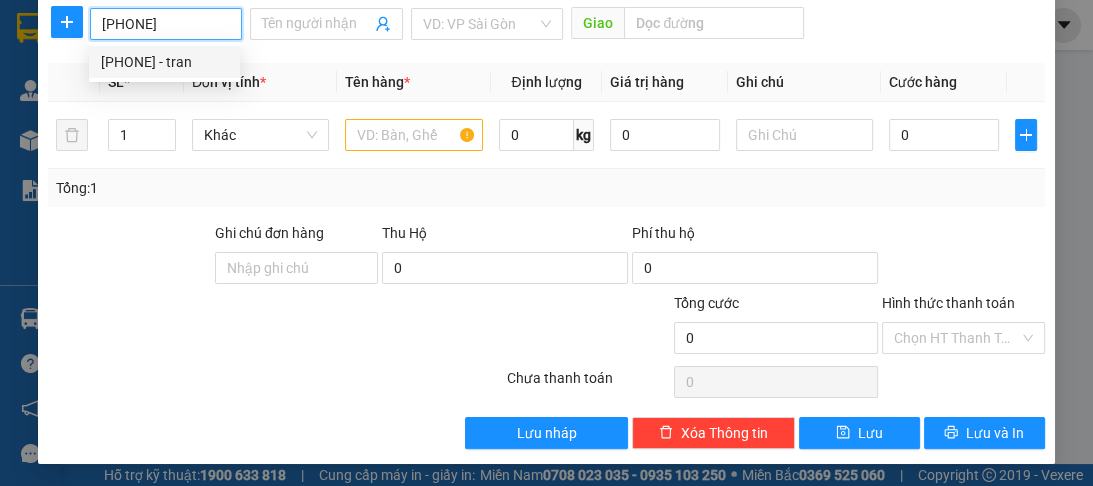 click on "0906607579 - tran" at bounding box center [164, 62] 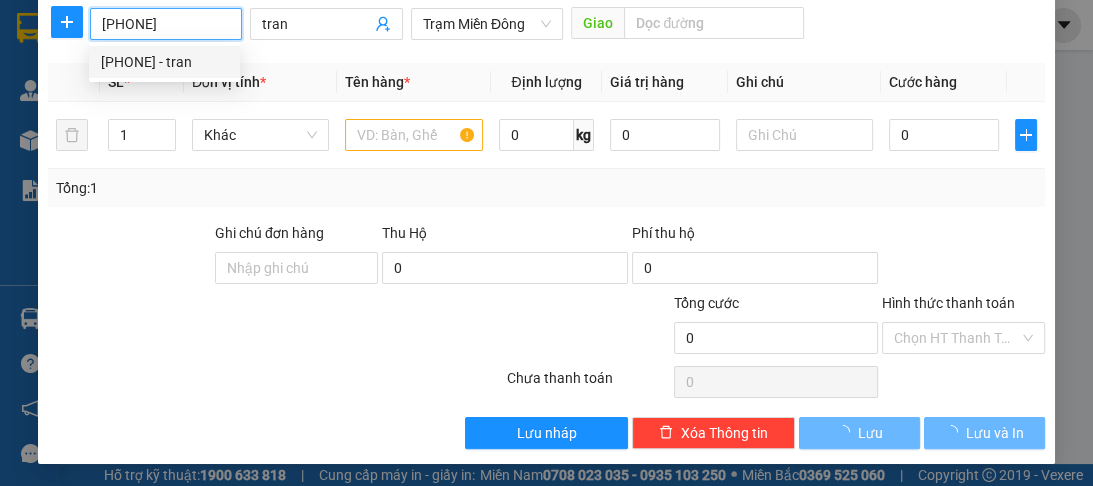type on "50.000" 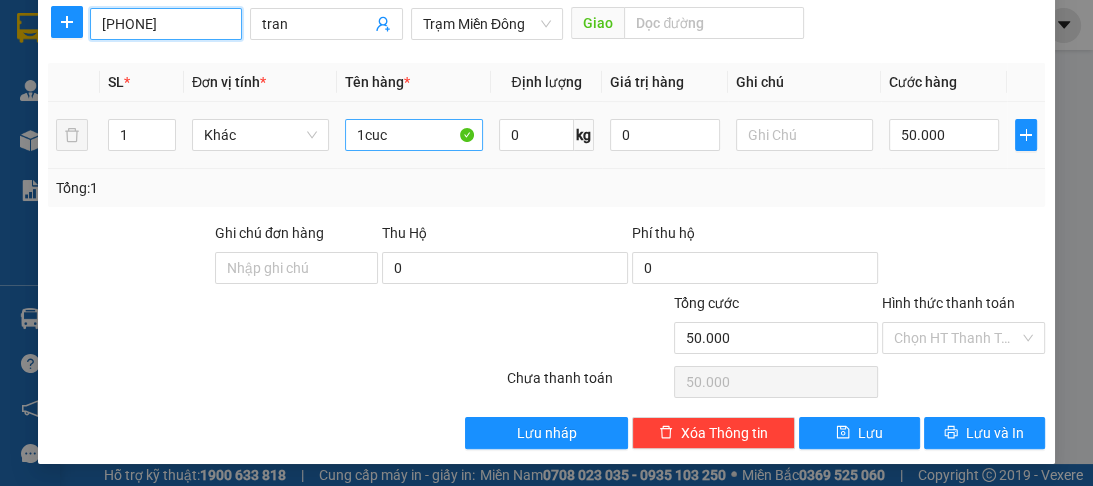 type on "[PHONE]" 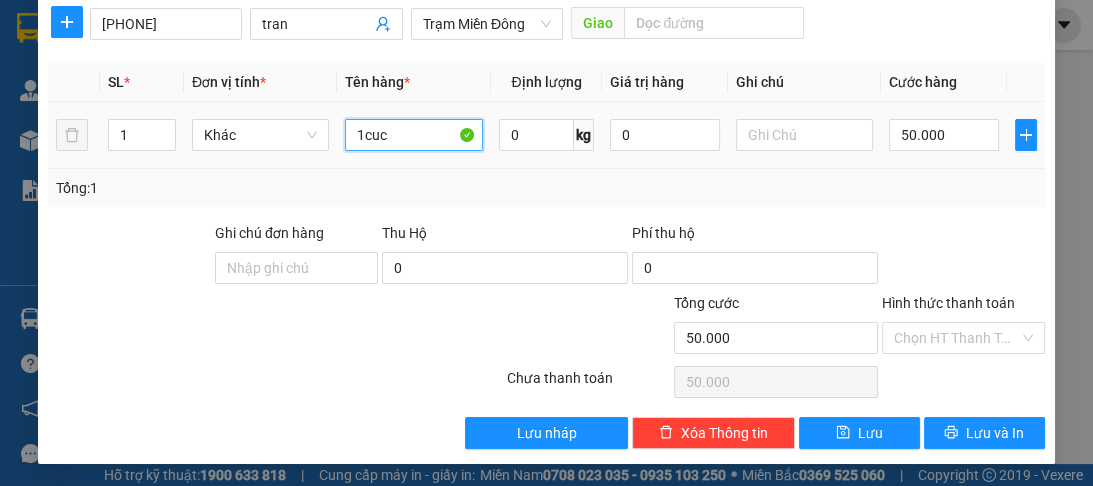 click on "1cuc" at bounding box center (413, 135) 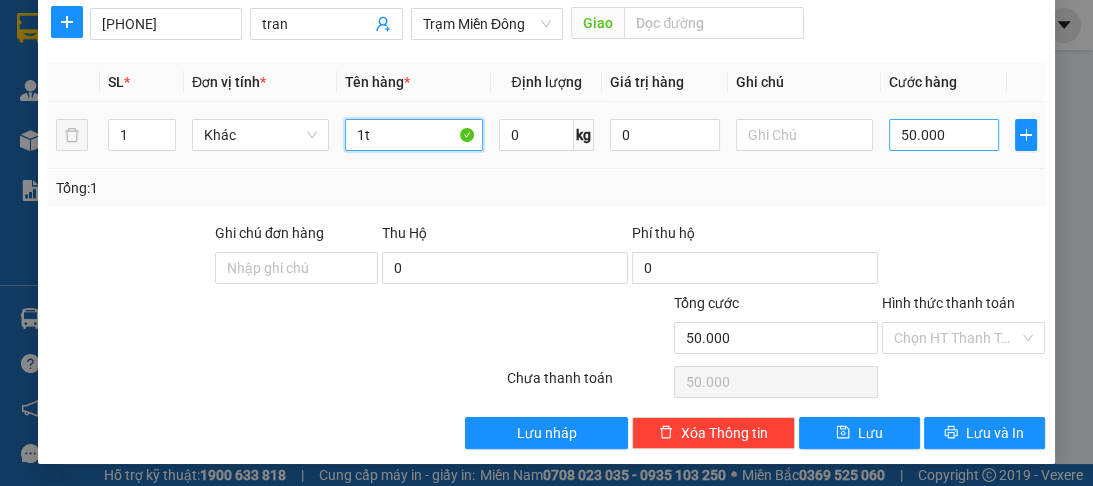 type on "1t" 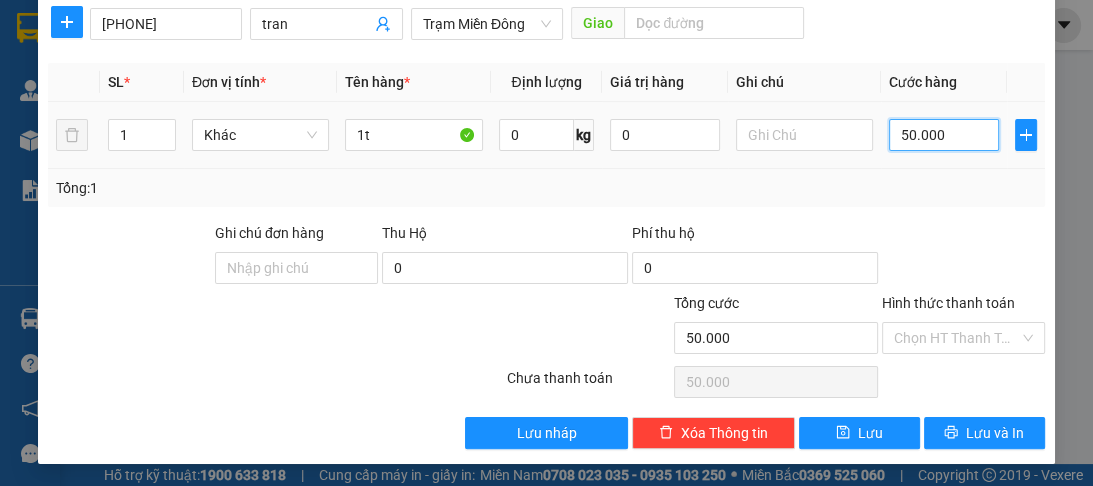 click on "50.000" at bounding box center (944, 135) 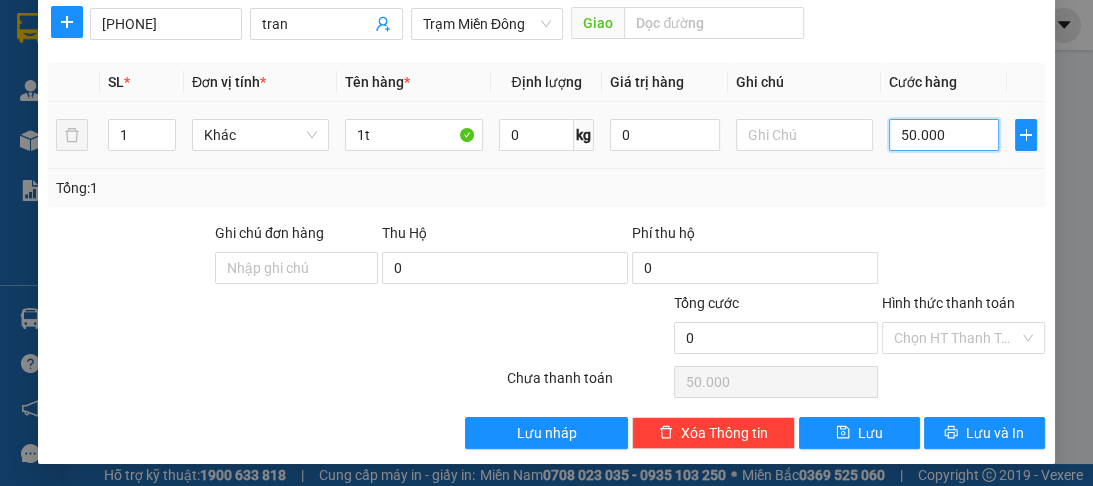 type on "0" 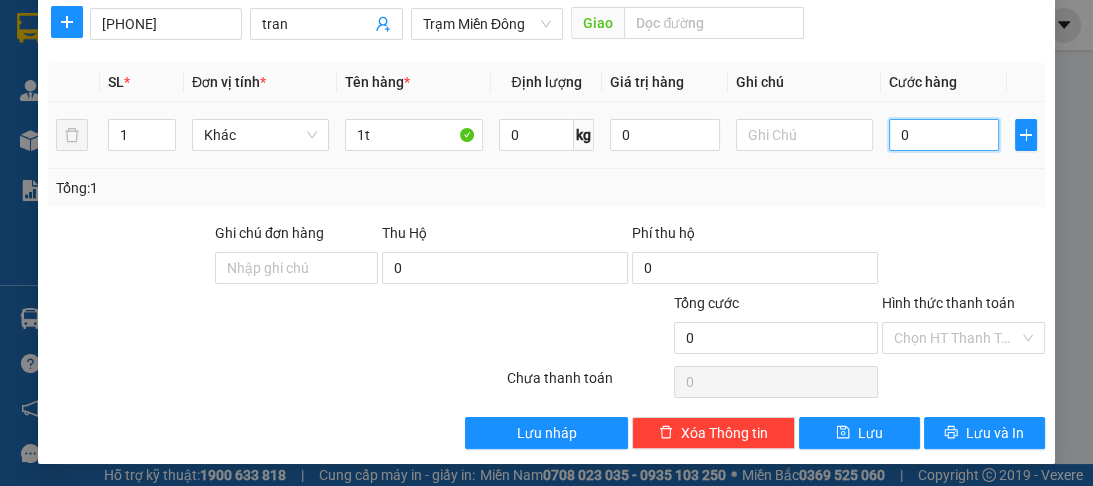 type on "0" 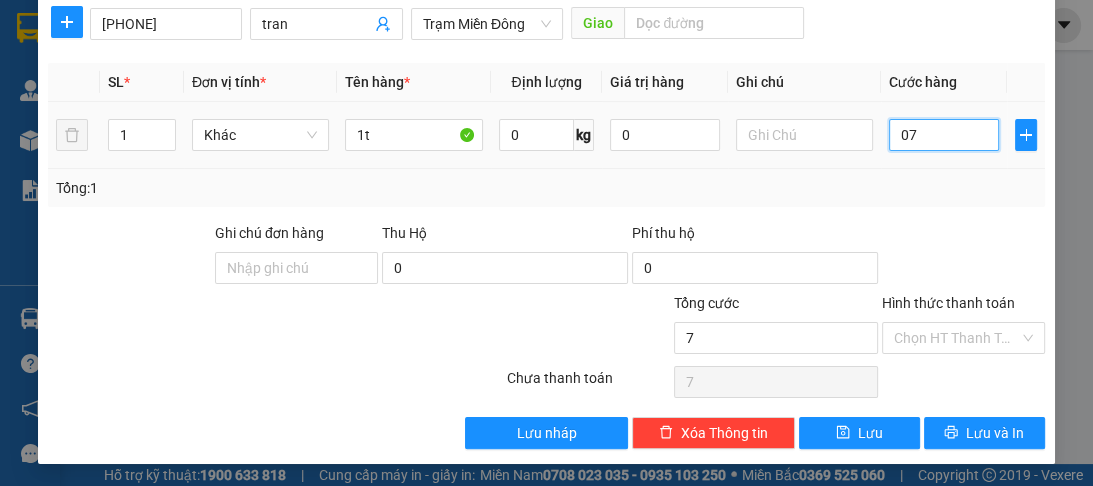 type on "70" 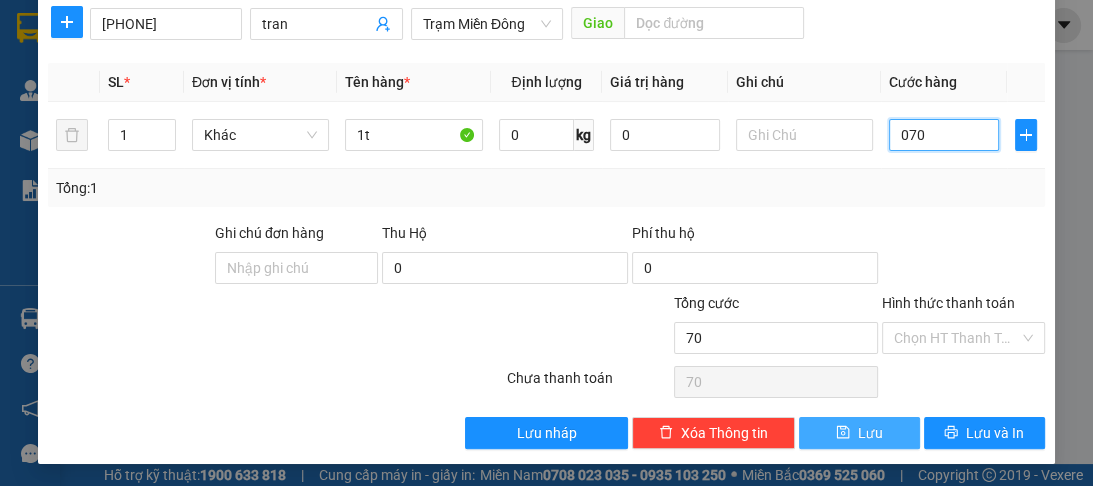 type on "070" 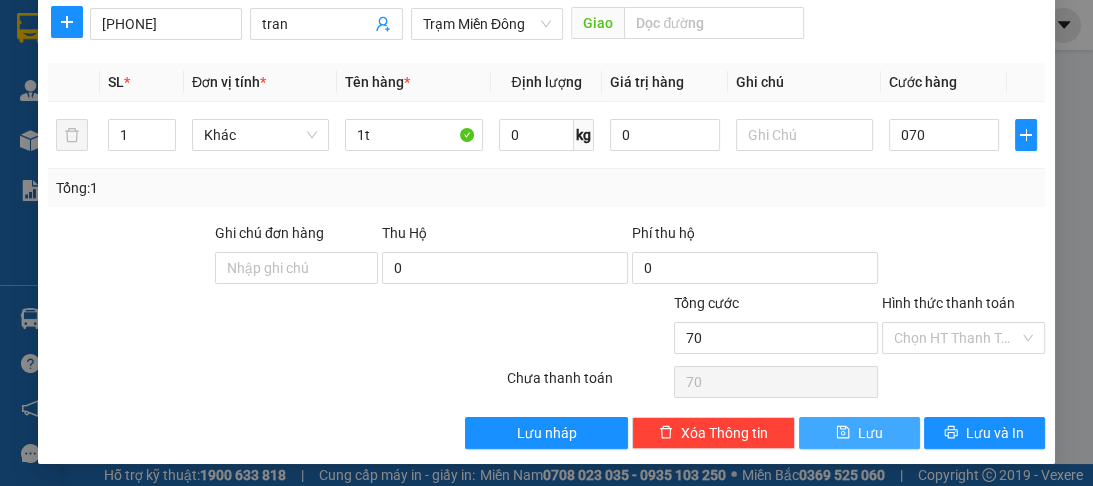 type on "70.000" 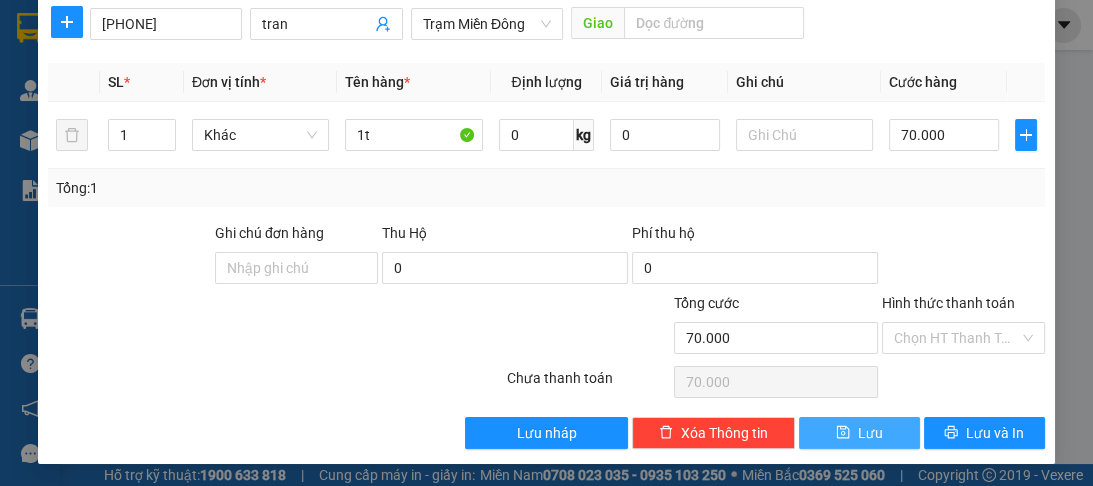 click on "Lưu" at bounding box center [859, 433] 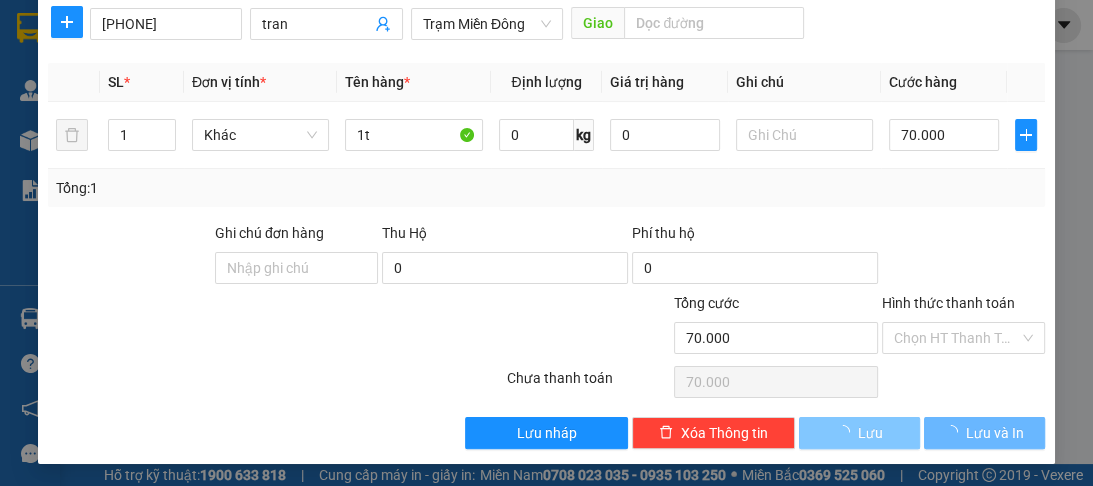 type 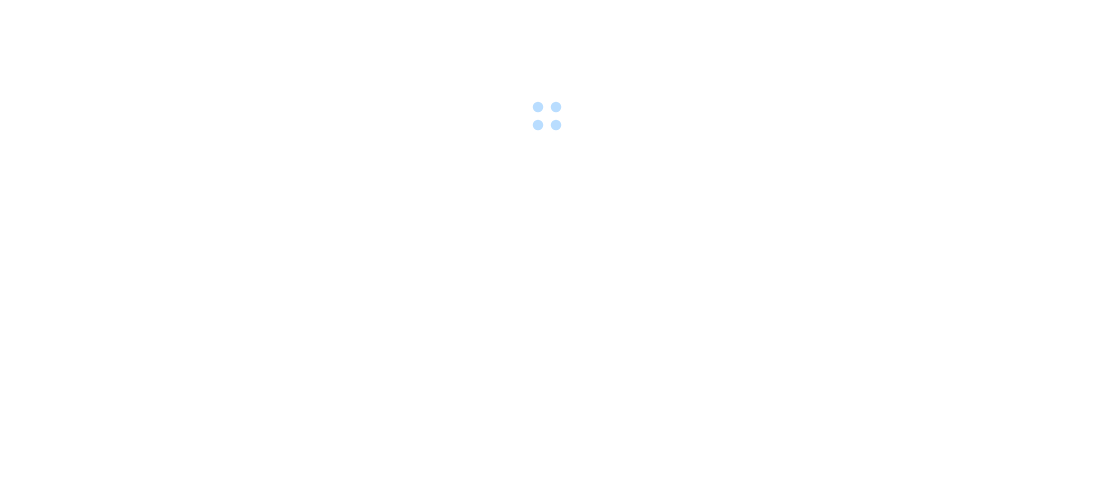 scroll, scrollTop: 0, scrollLeft: 0, axis: both 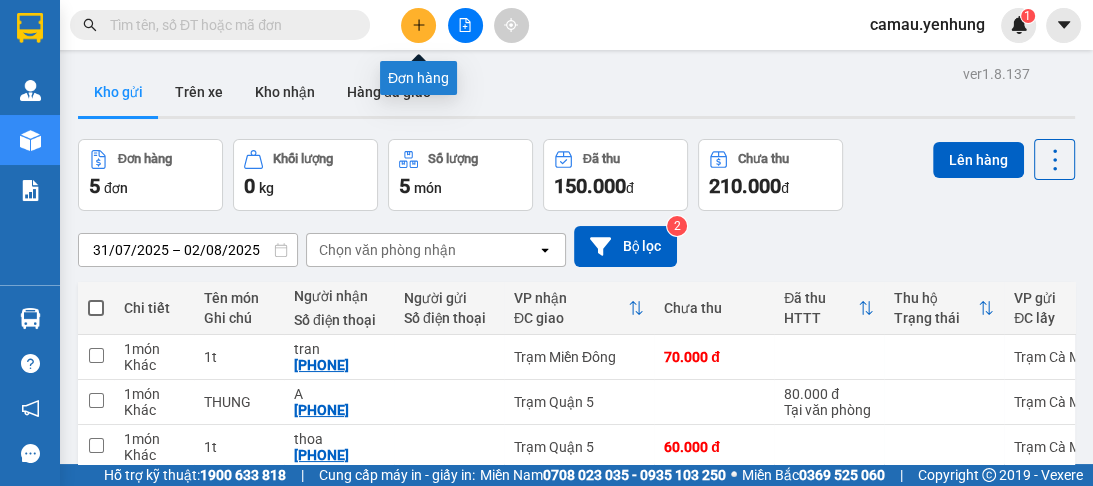 click 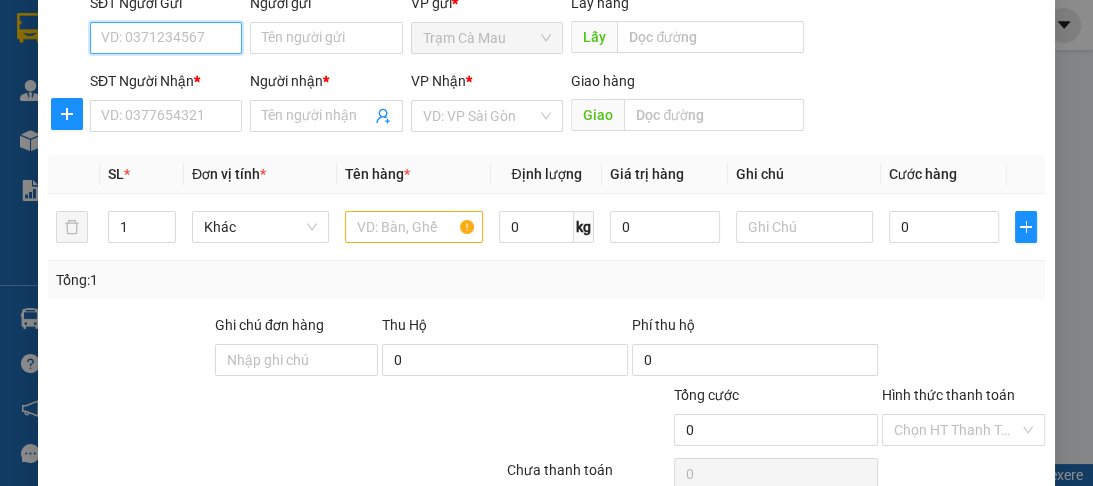 scroll, scrollTop: 80, scrollLeft: 0, axis: vertical 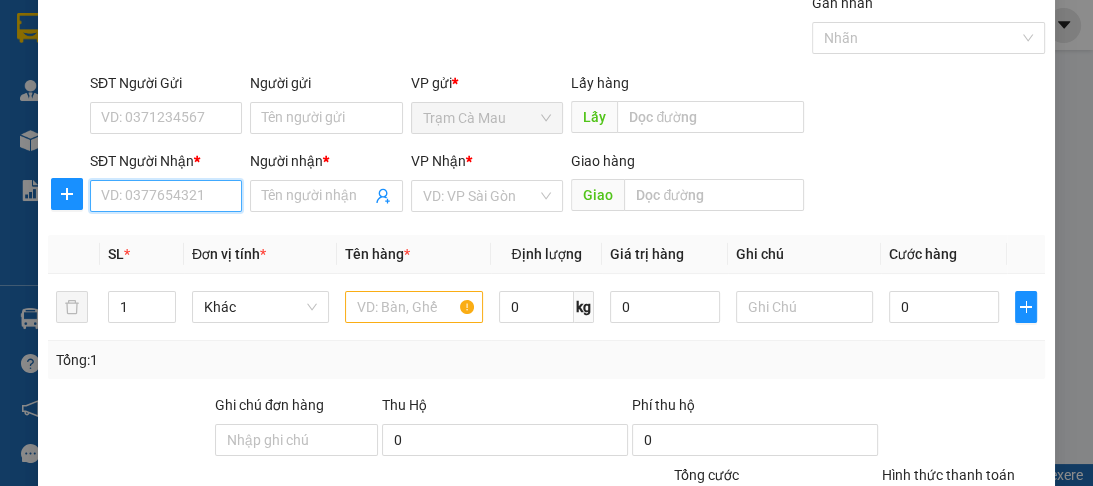 click on "SĐT Người Nhận  *" at bounding box center (166, 196) 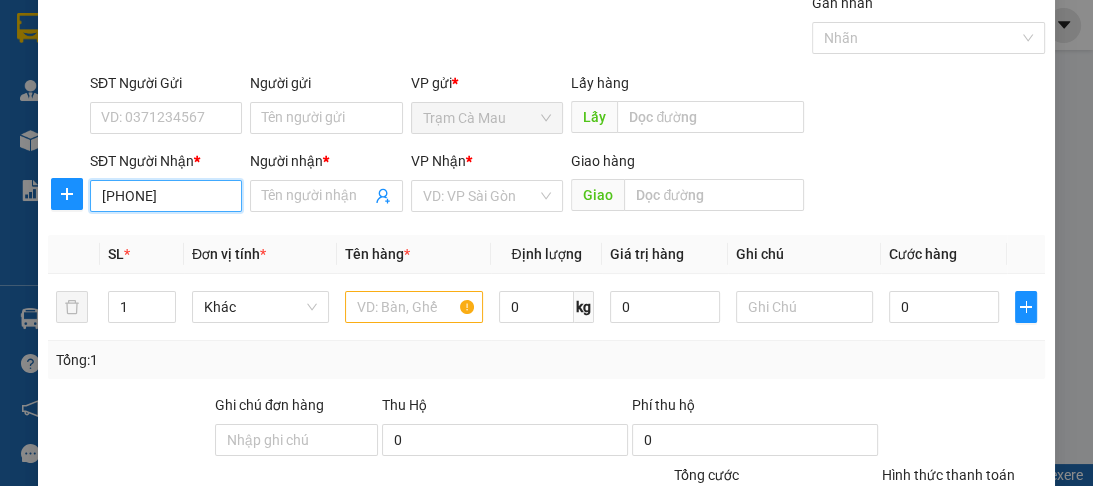 click on "[PHONE]" at bounding box center [166, 196] 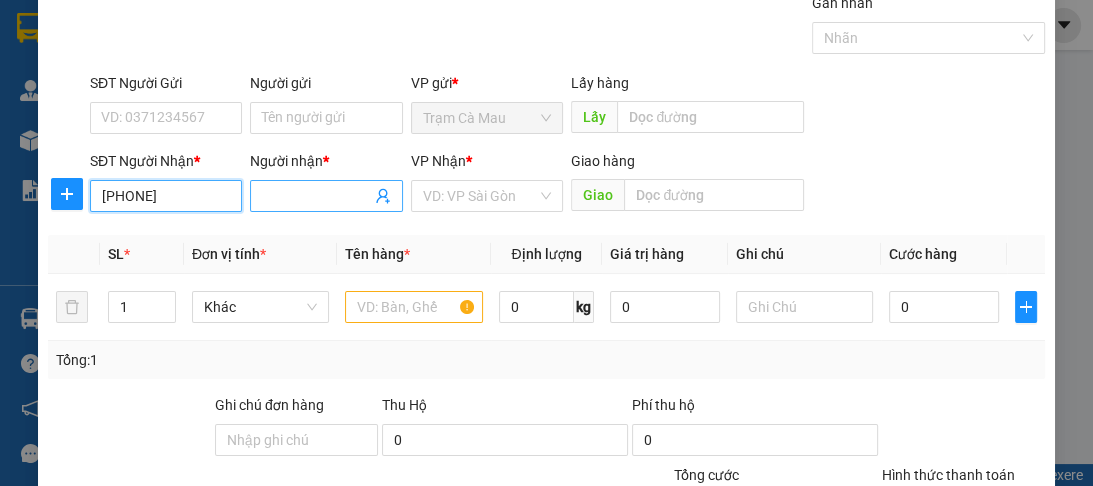 type on "[PHONE]" 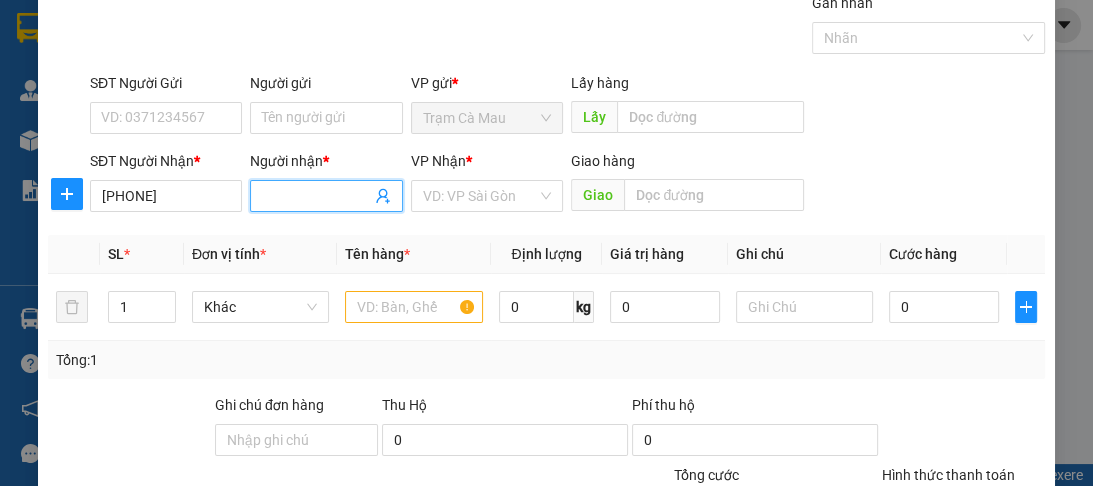 click on "Người nhận  *" at bounding box center [316, 196] 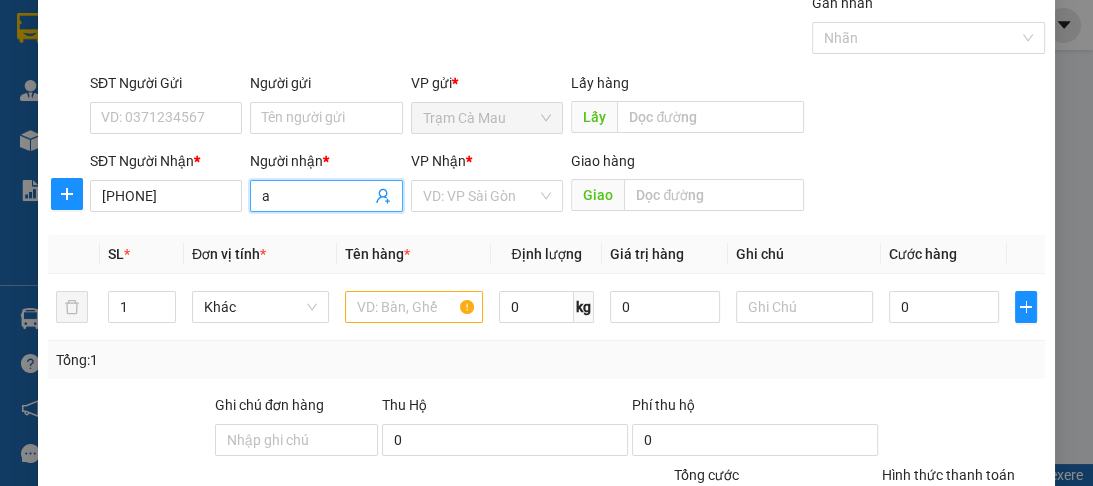 scroll, scrollTop: 0, scrollLeft: 0, axis: both 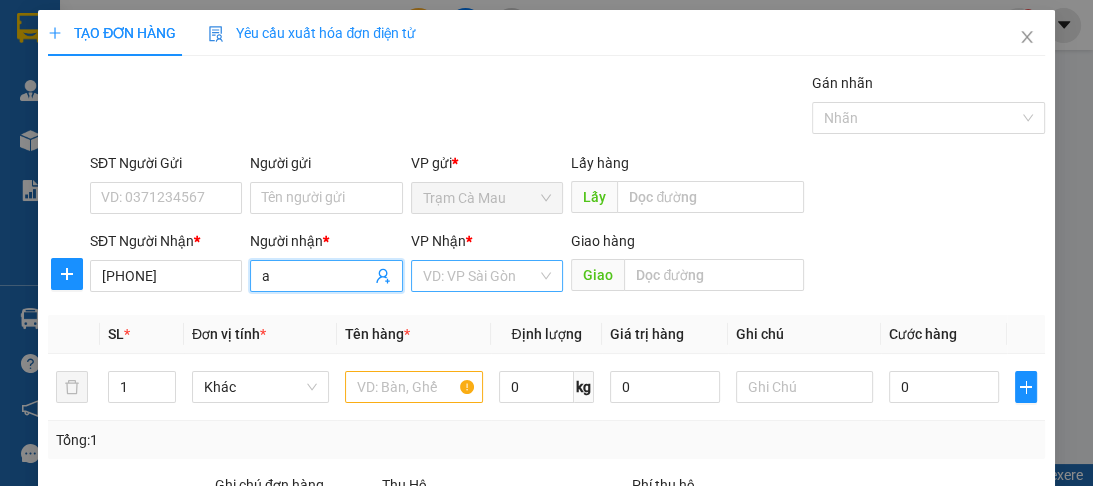 type on "a" 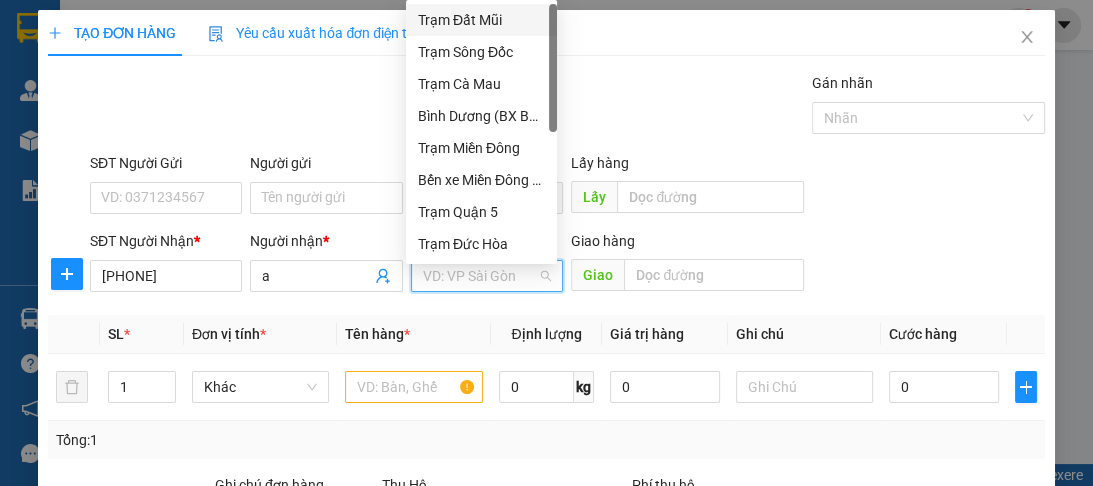 click at bounding box center [480, 276] 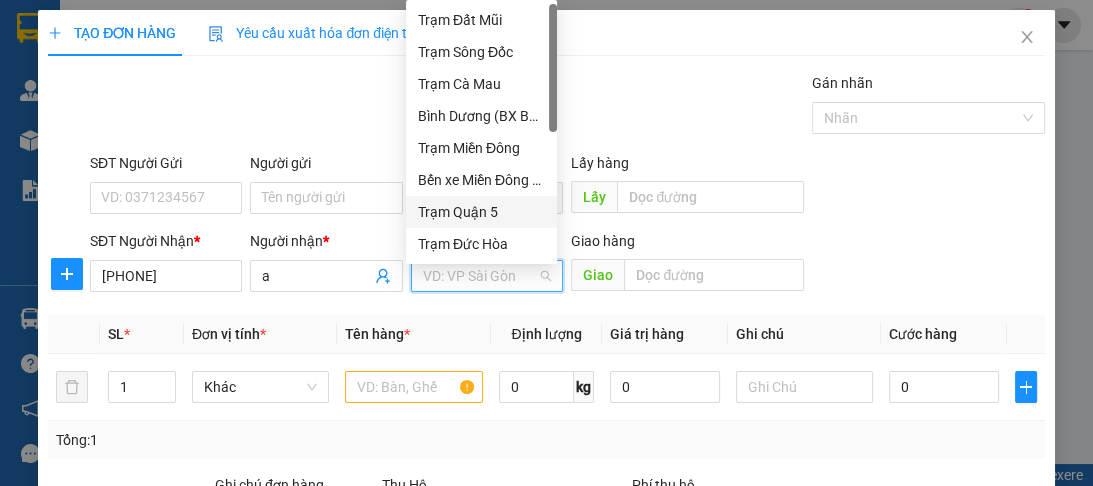 click on "Trạm Quận 5" at bounding box center (481, 212) 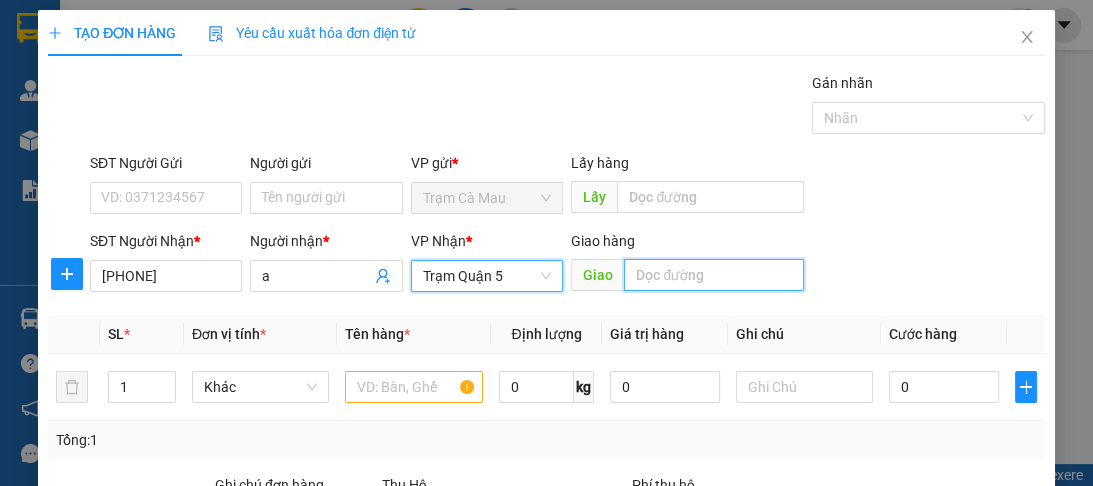 click at bounding box center [714, 275] 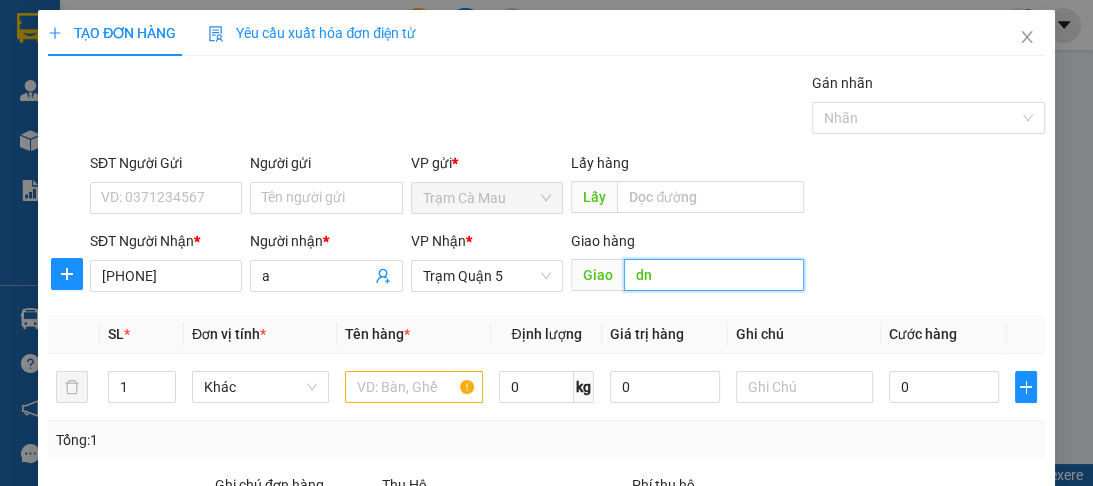scroll, scrollTop: 80, scrollLeft: 0, axis: vertical 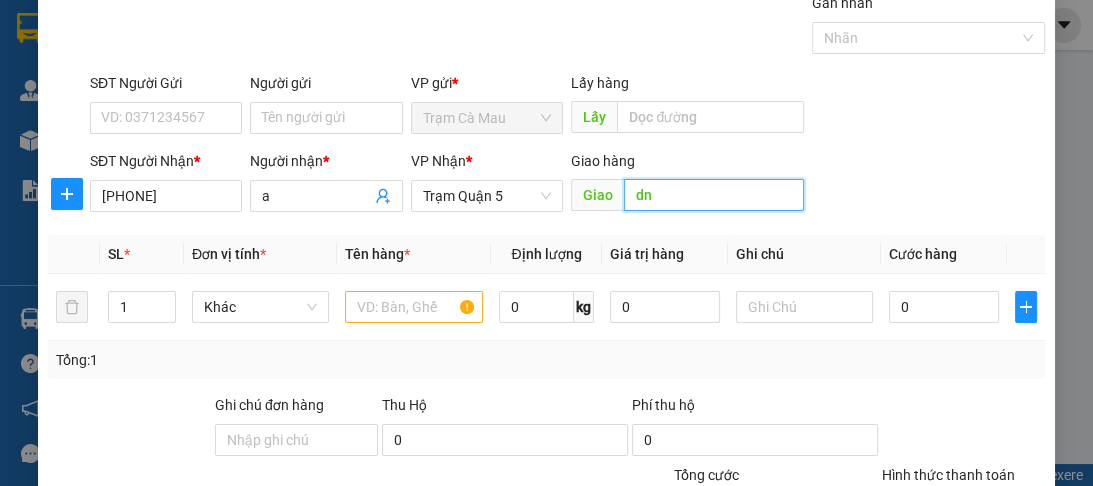click on "dn" at bounding box center [714, 195] 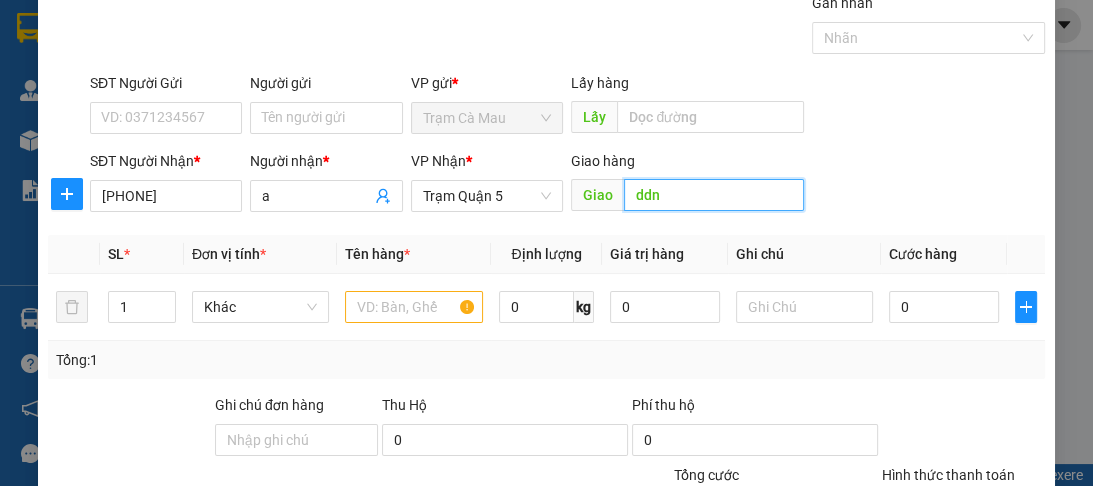 click on "ddn" at bounding box center (714, 195) 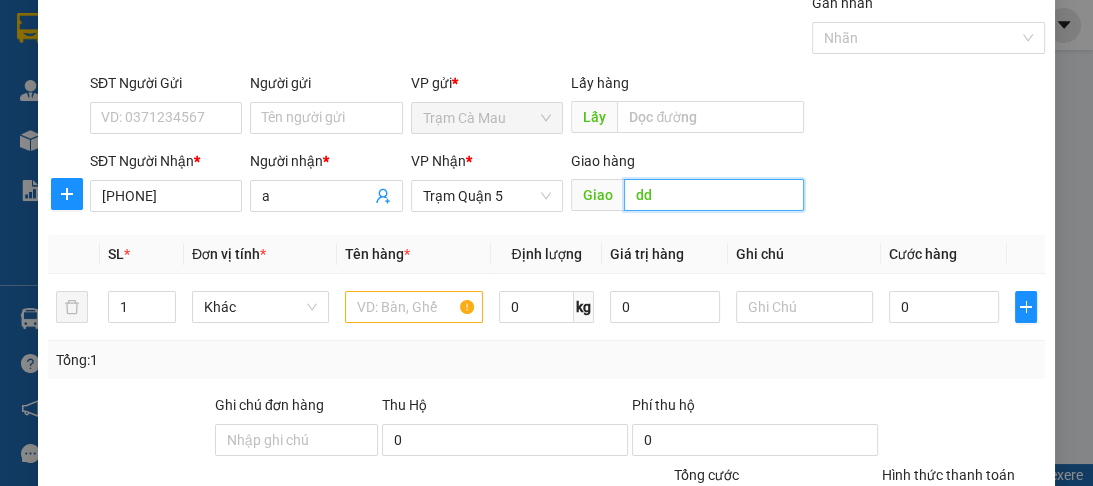 type on "d" 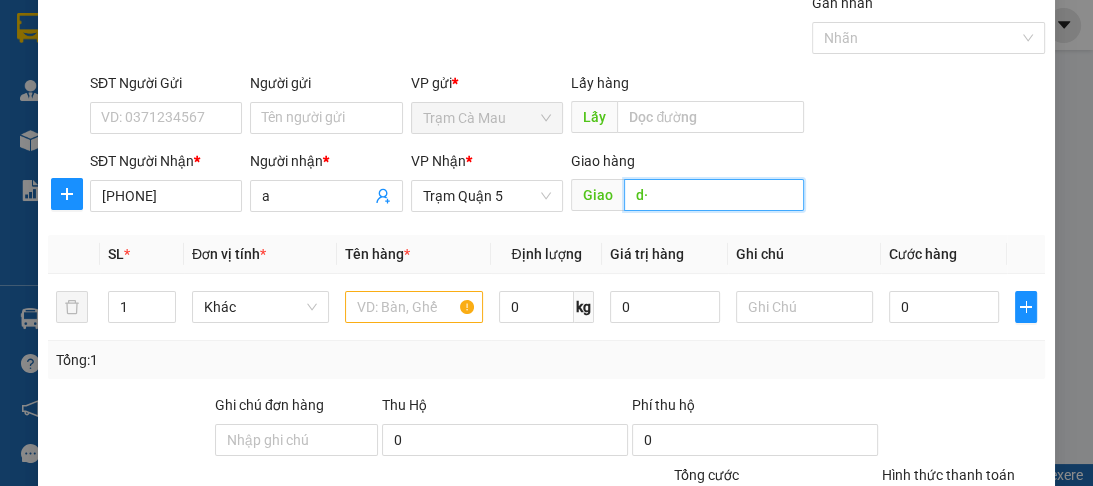 type on "d" 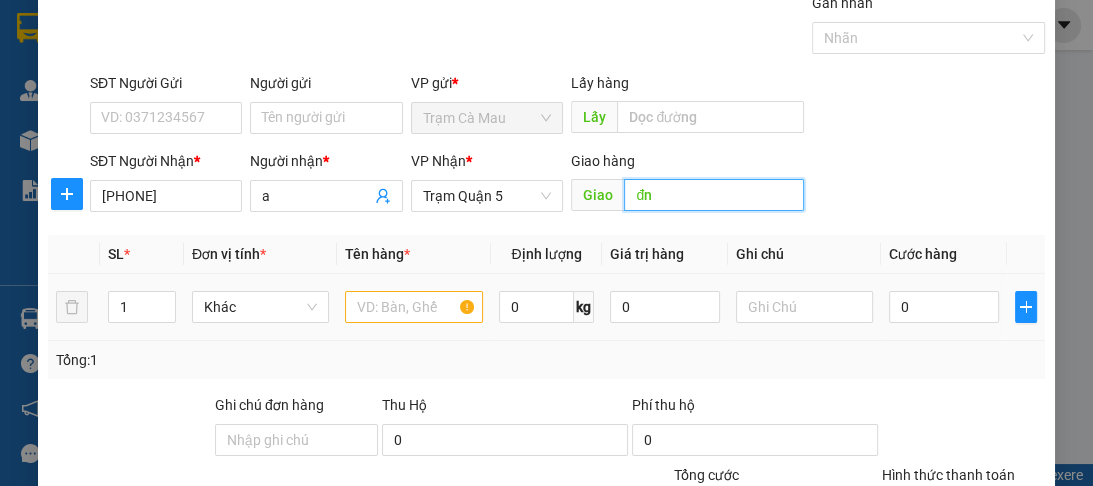 type on "đn" 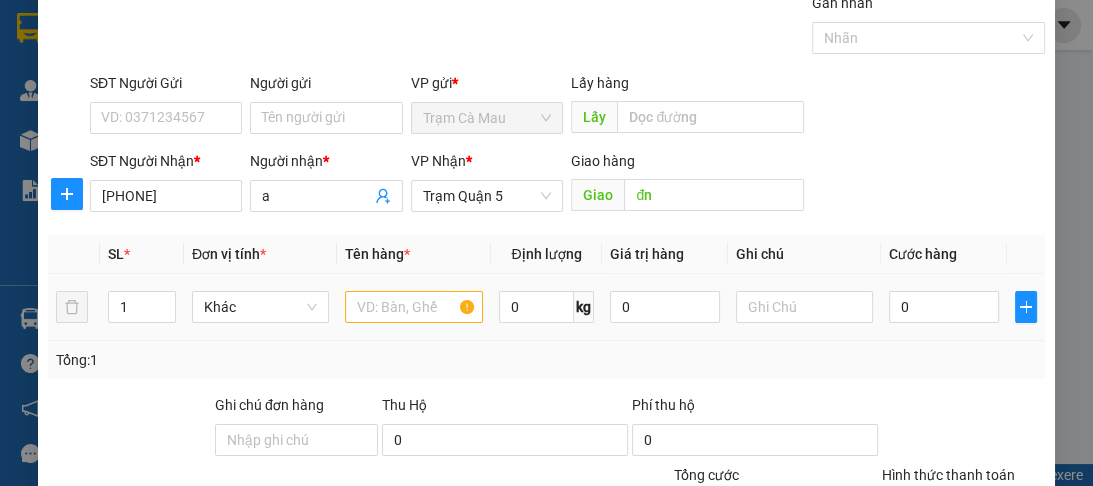 click at bounding box center [413, 307] 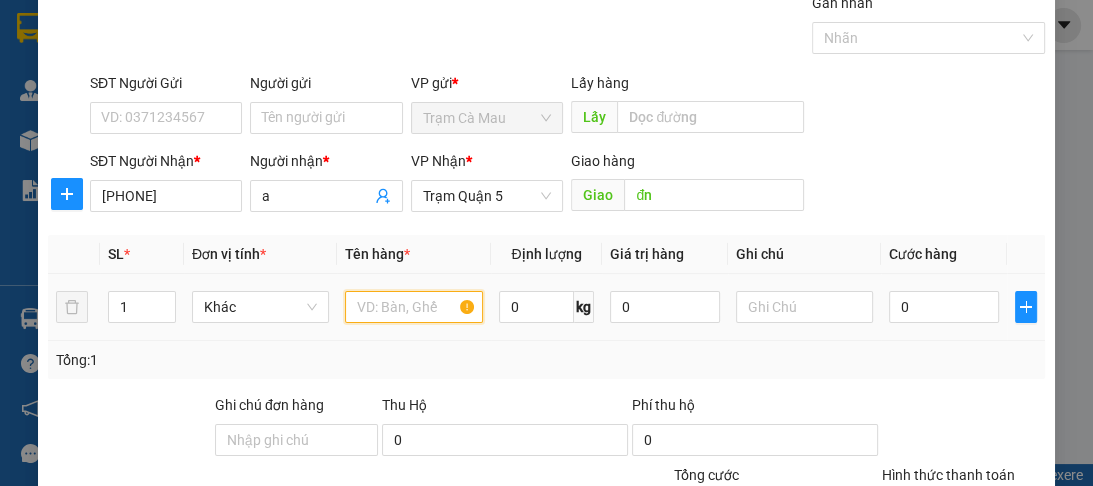 click at bounding box center [413, 307] 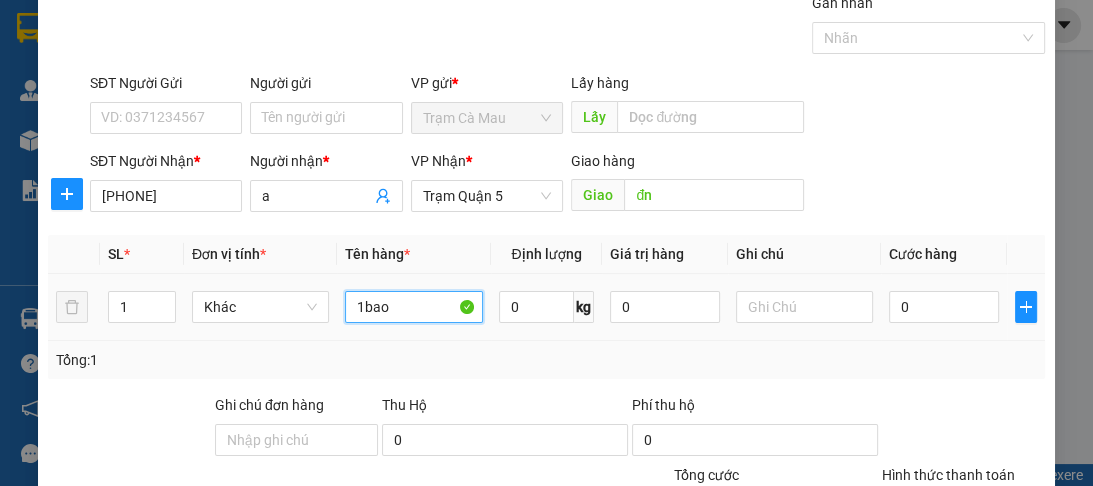 type on "1bao" 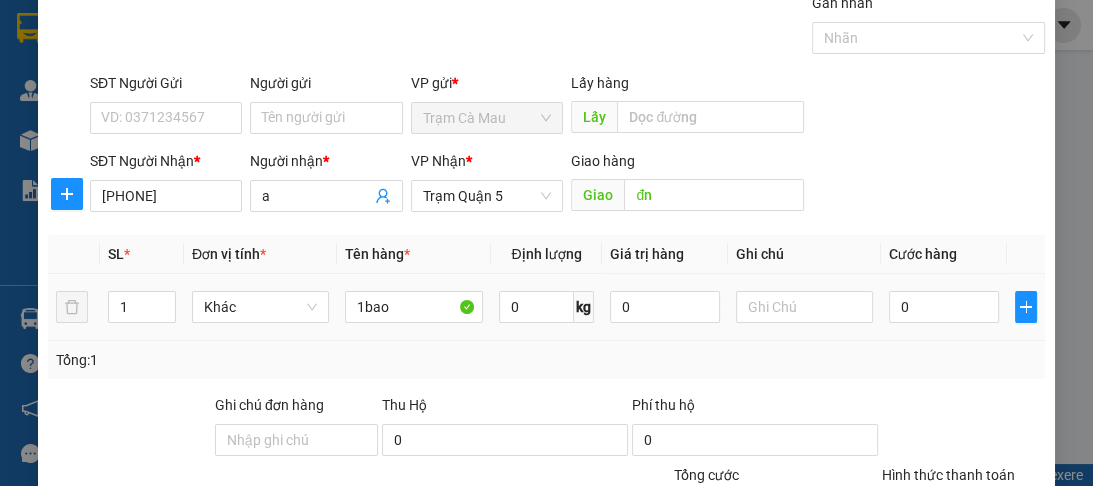 click on "0" at bounding box center (944, 307) 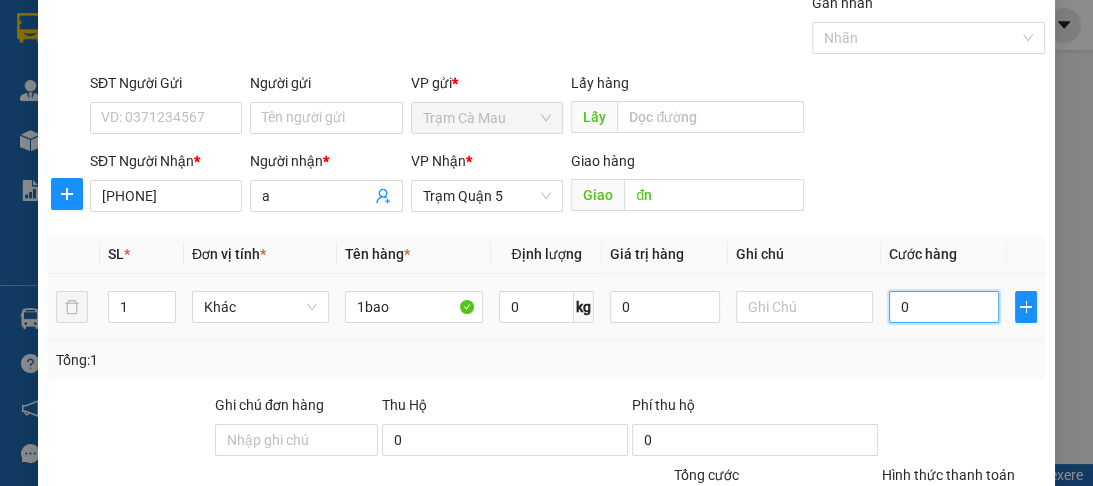 click on "0" at bounding box center [944, 307] 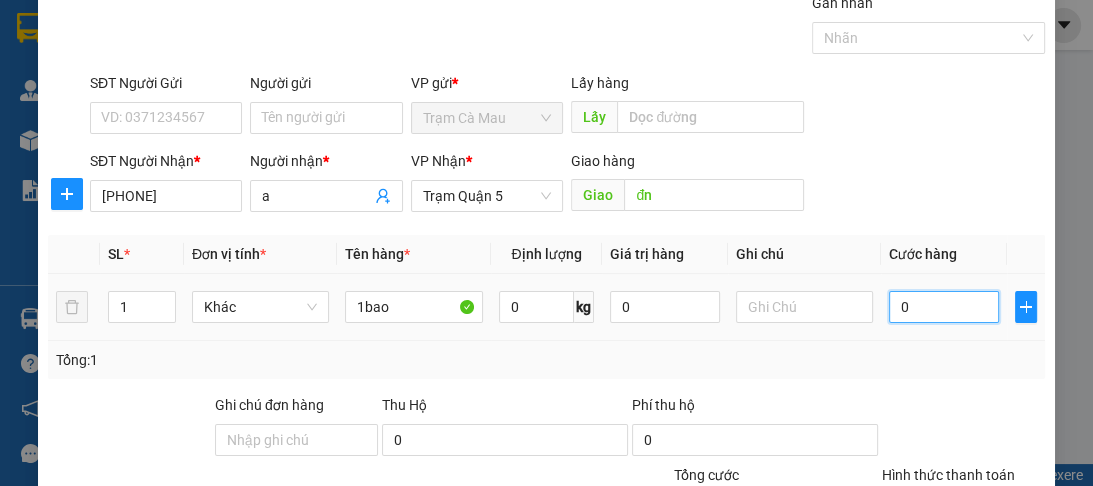 type on "2" 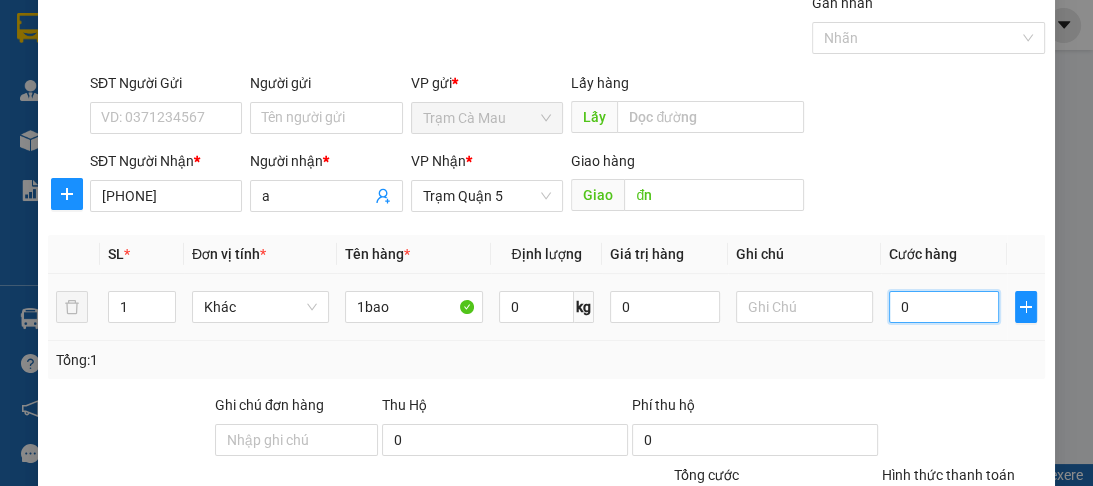type on "2" 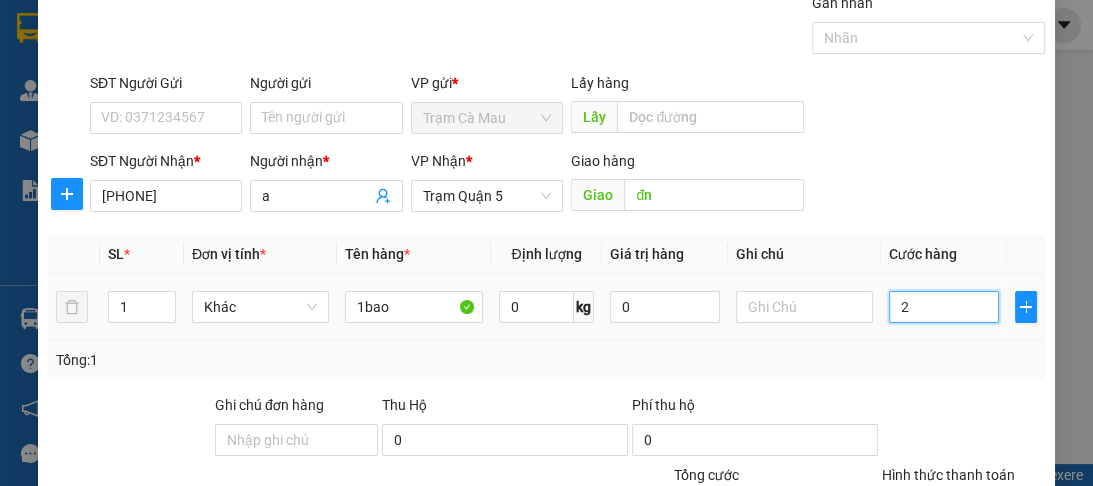 type on "20" 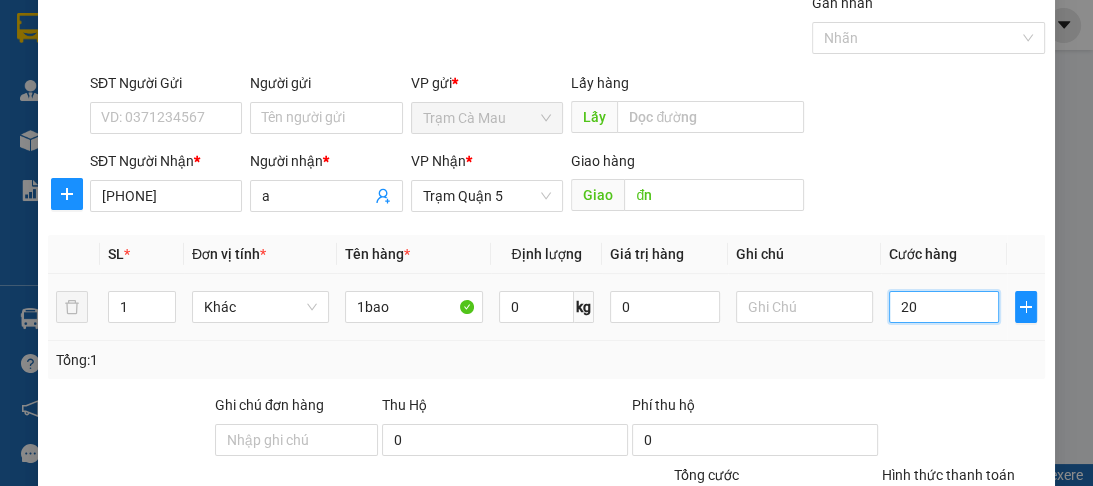 type on "[PHONE]" 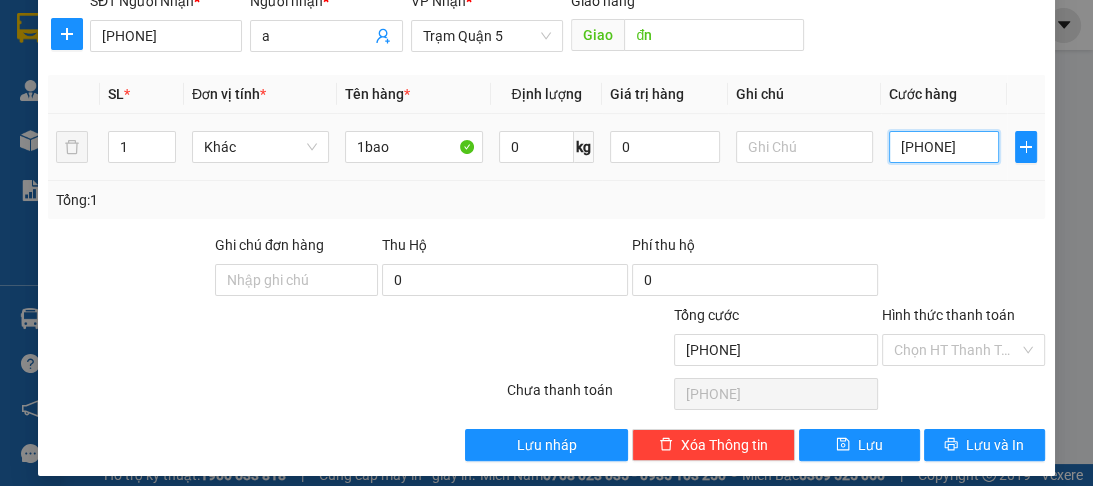scroll, scrollTop: 252, scrollLeft: 0, axis: vertical 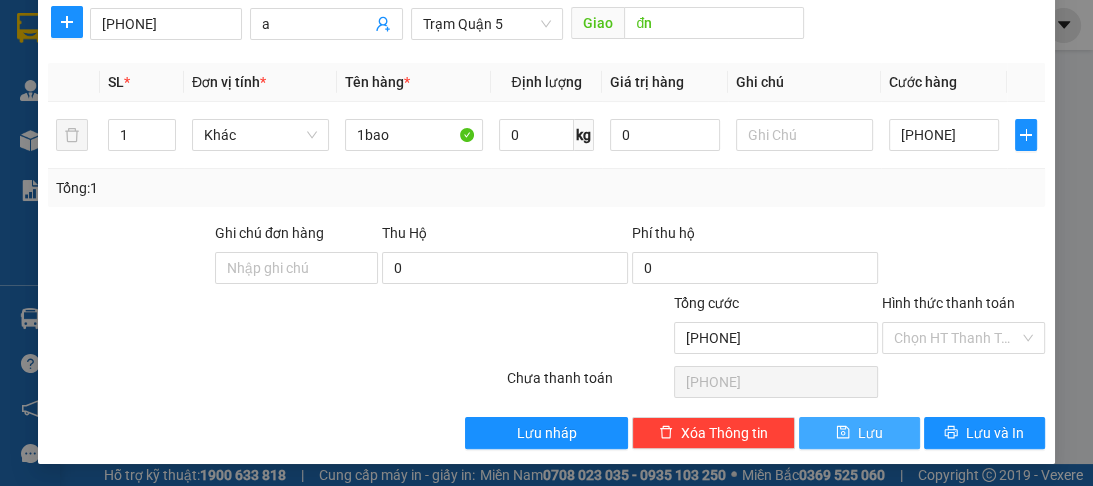 type on "200.000" 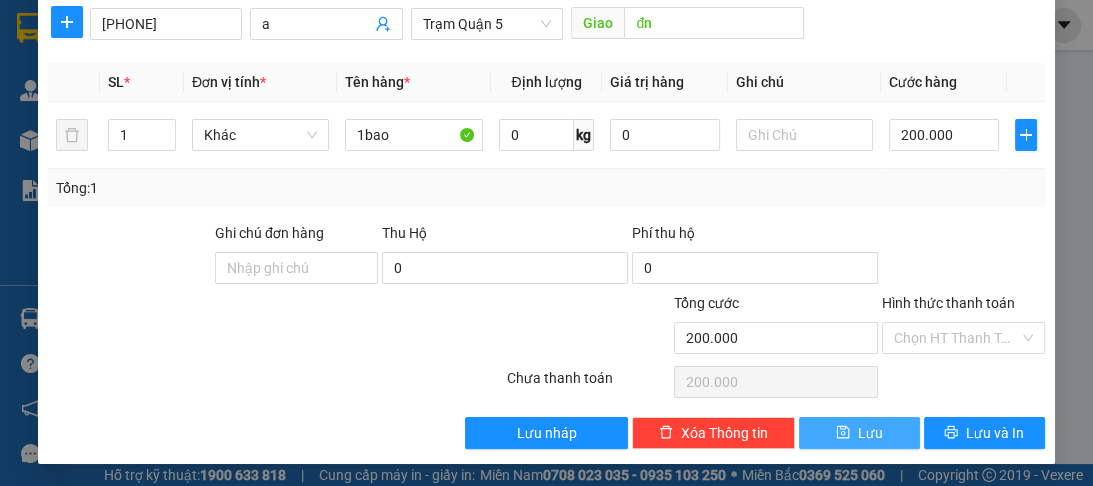 click 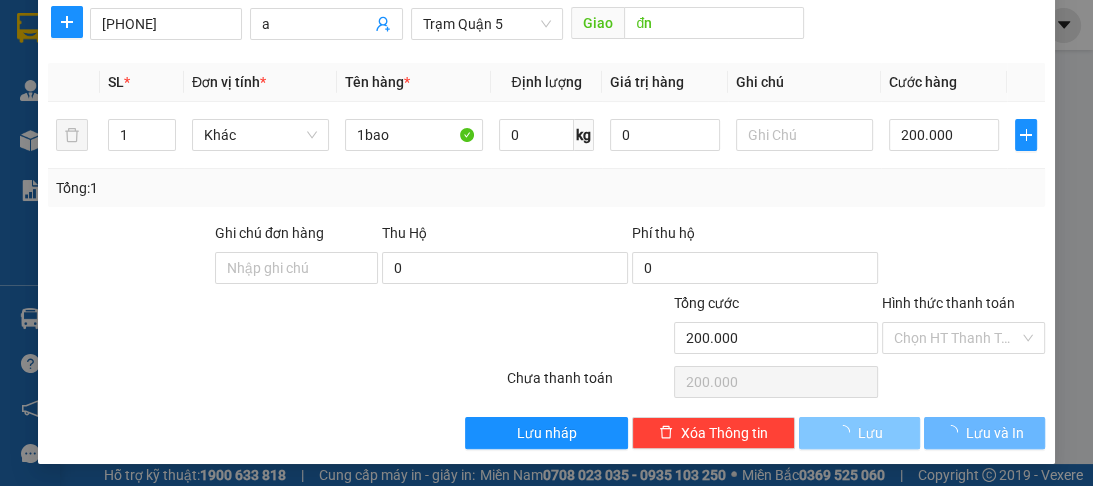 type 